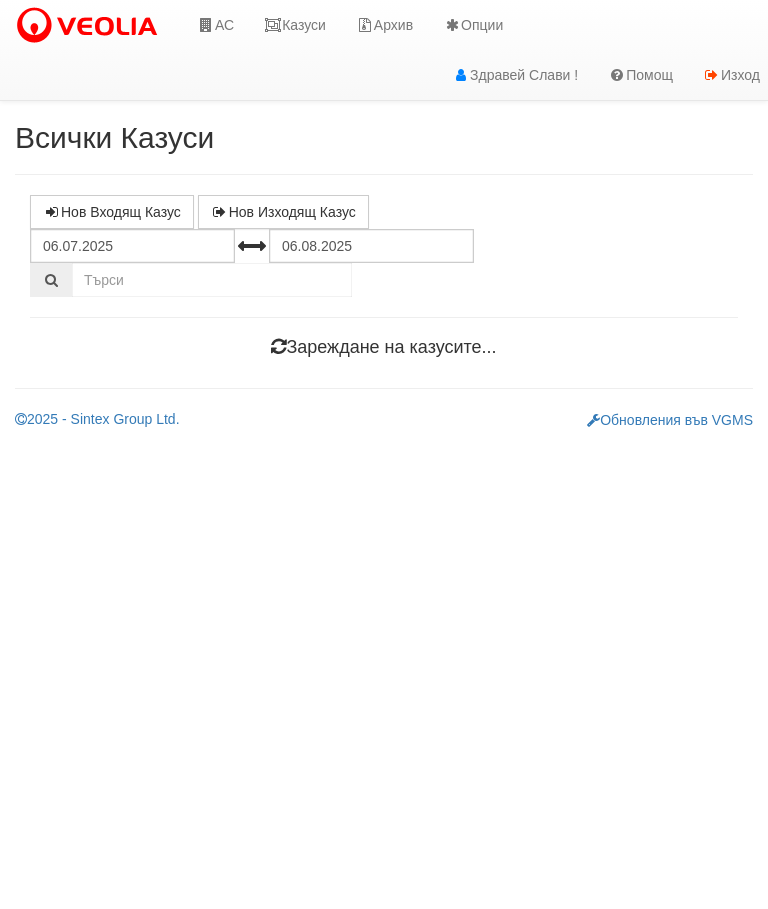 scroll, scrollTop: 0, scrollLeft: 0, axis: both 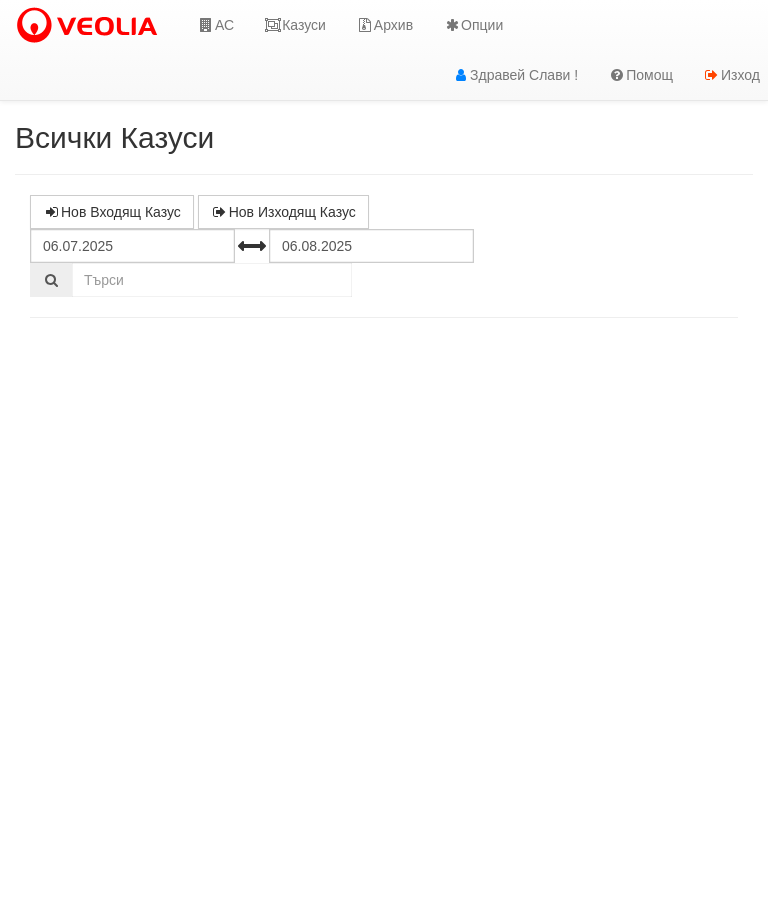 select on "10" 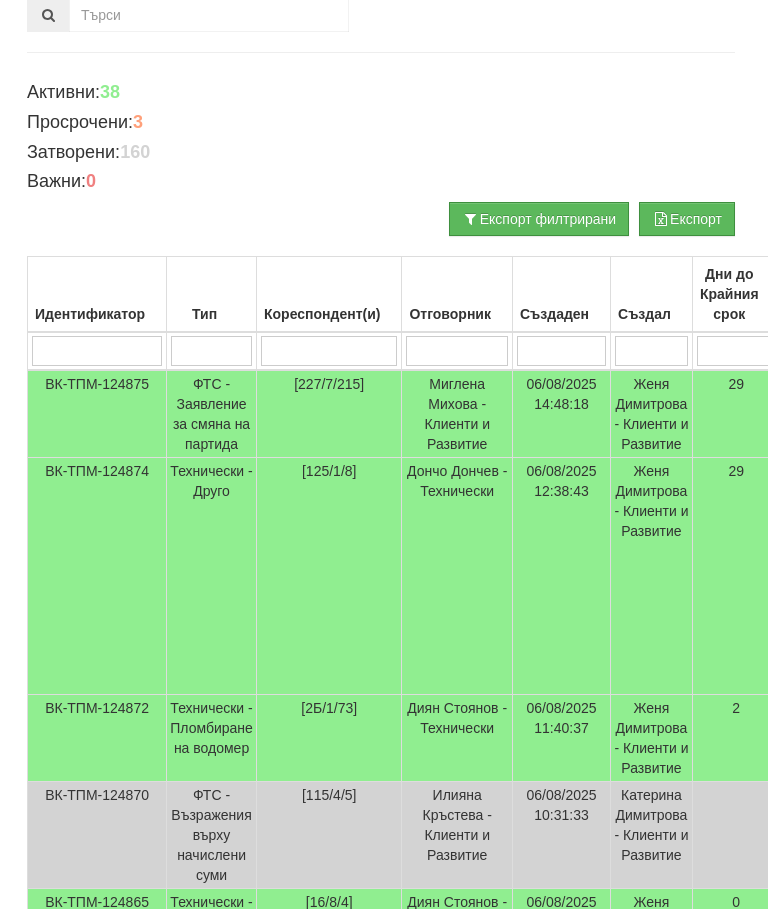 scroll, scrollTop: 0, scrollLeft: 3, axis: horizontal 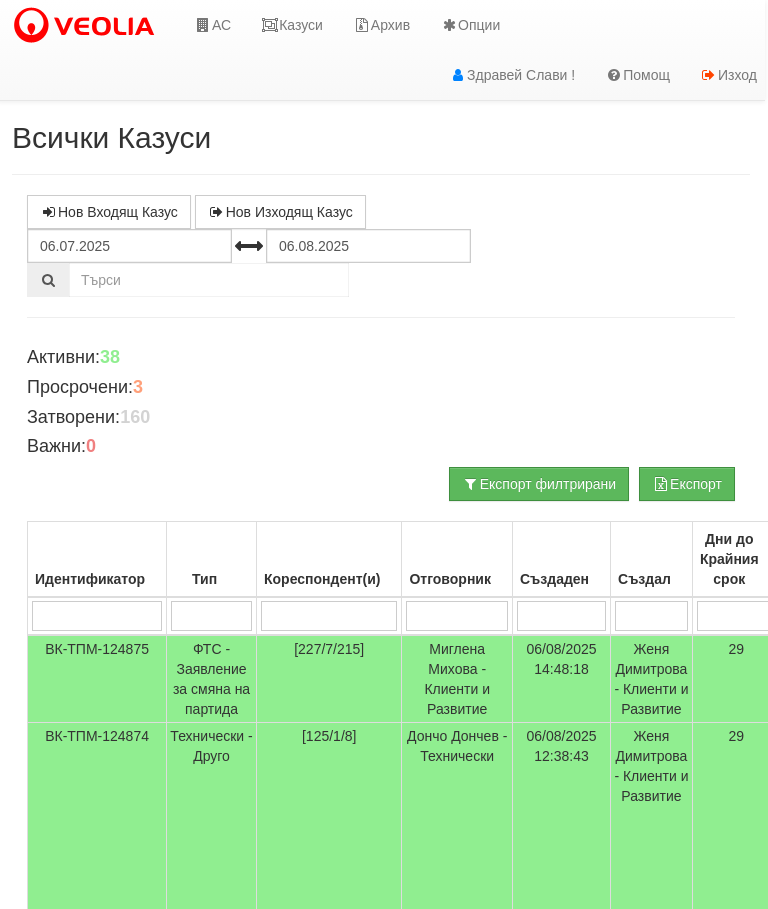click on "Казуси" at bounding box center (292, 25) 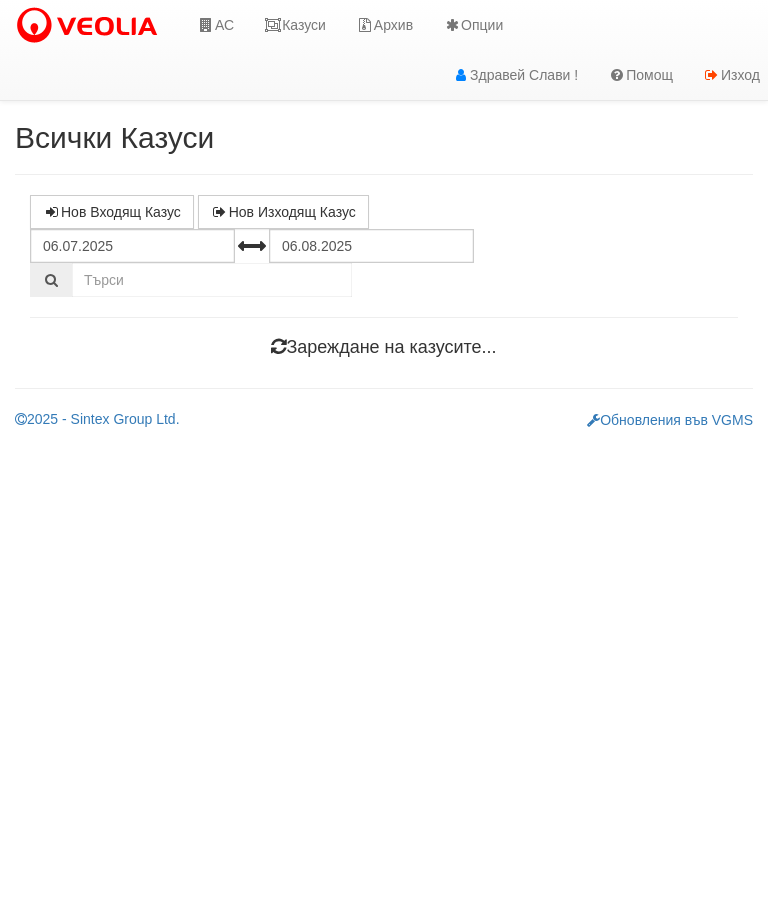 scroll, scrollTop: 0, scrollLeft: 0, axis: both 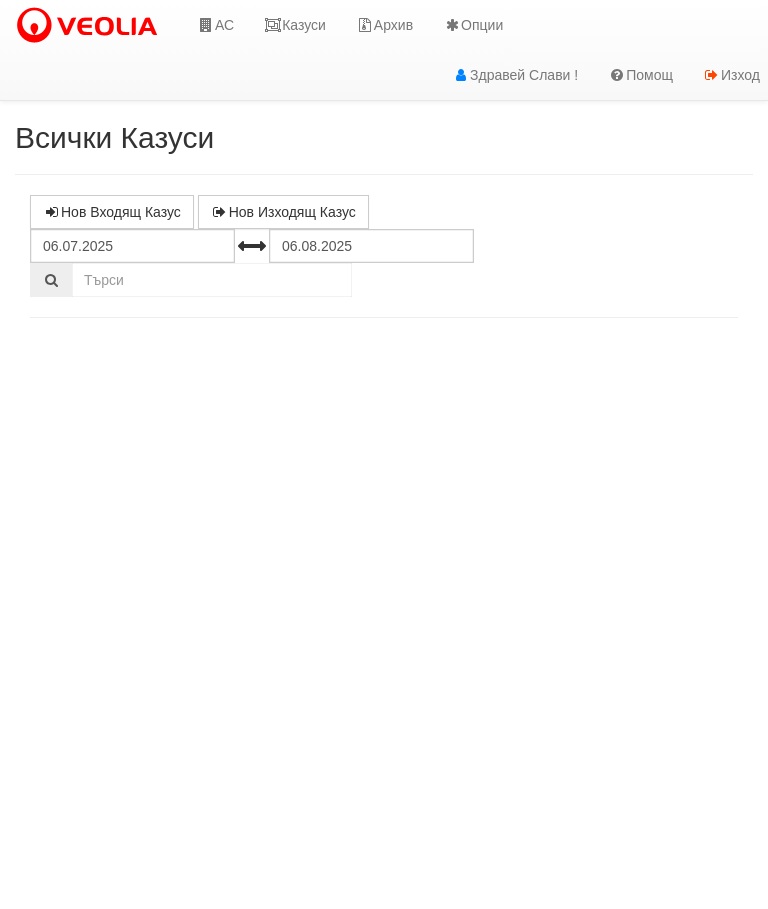 select on "10" 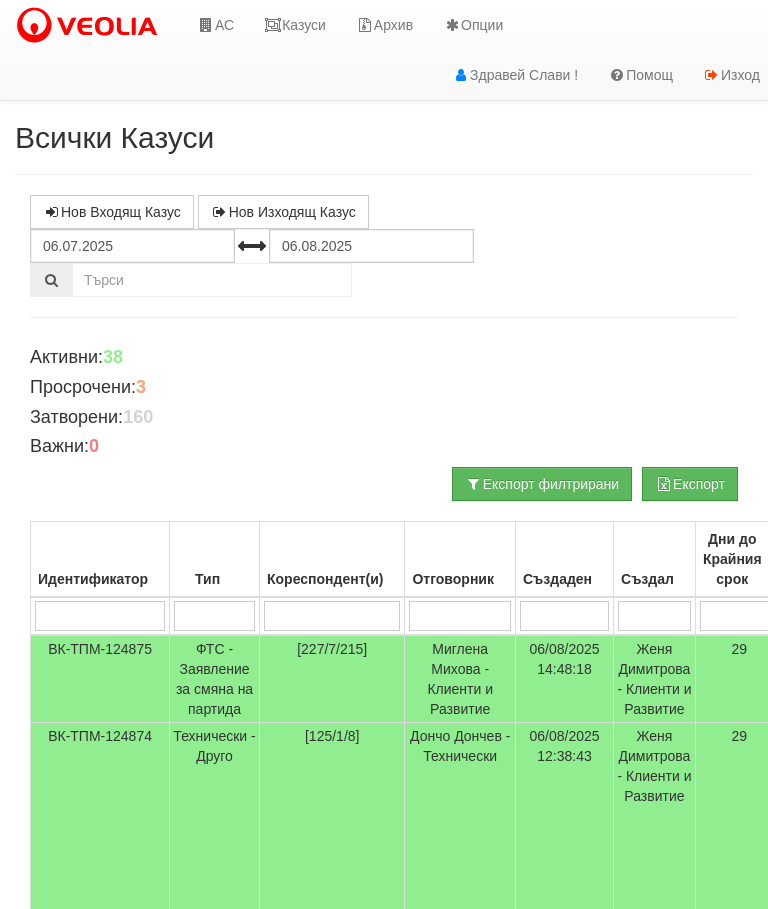 click on "Казуси" at bounding box center (295, 25) 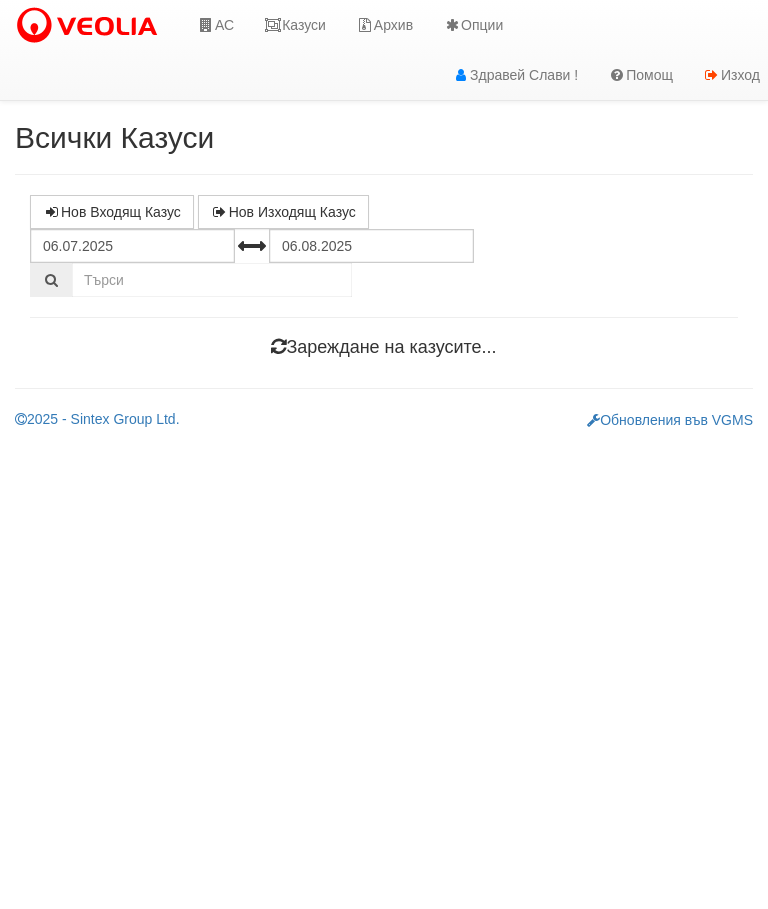scroll, scrollTop: 0, scrollLeft: 0, axis: both 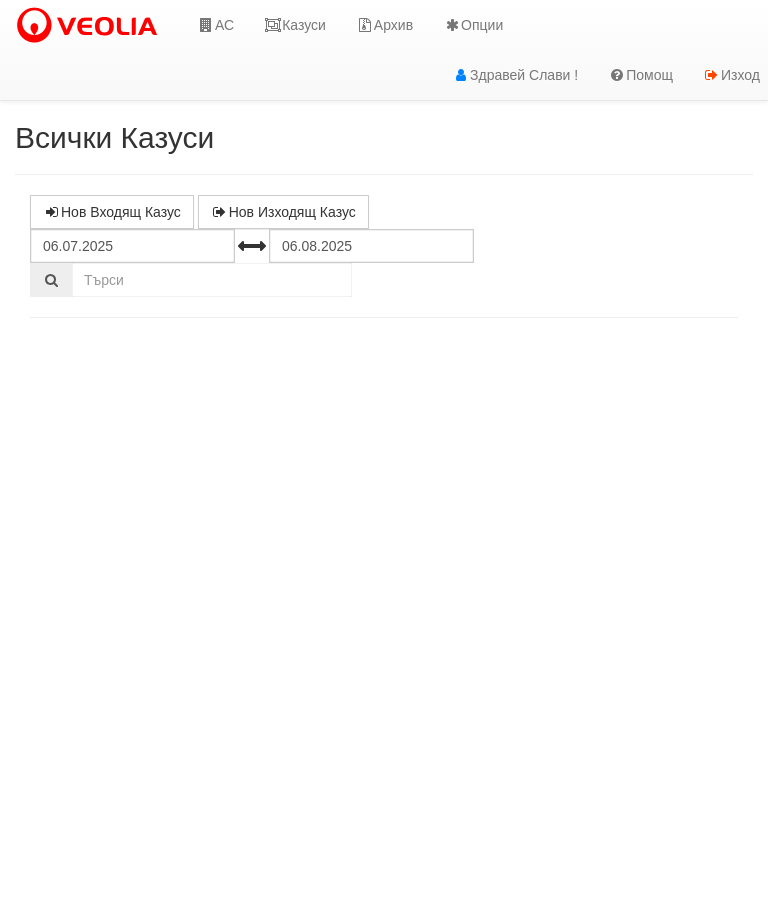 select on "10" 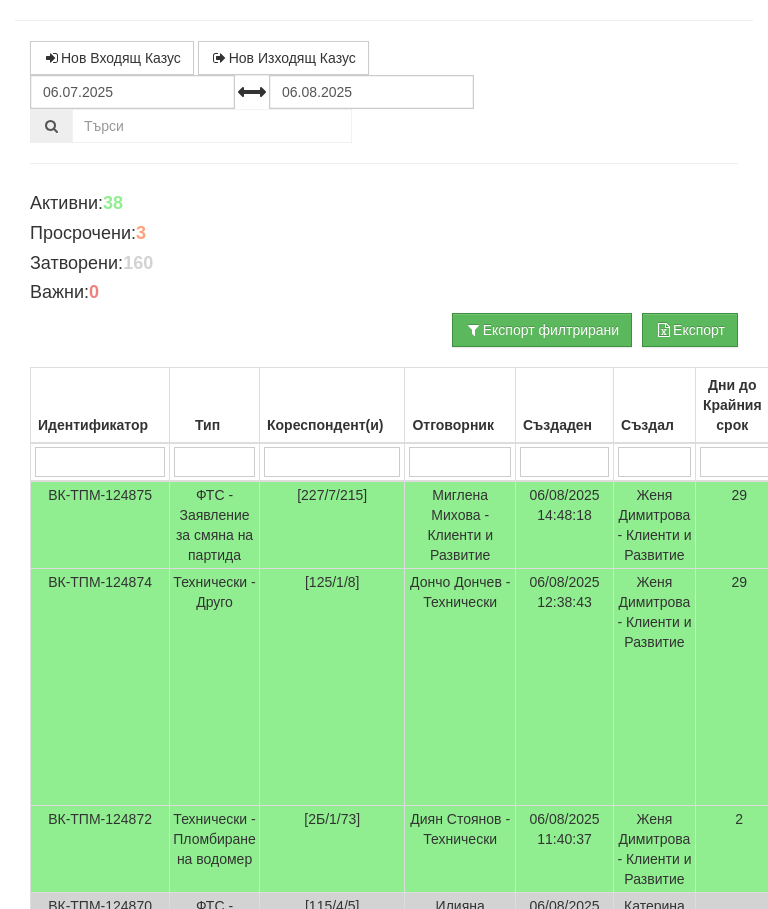 click at bounding box center [332, 463] 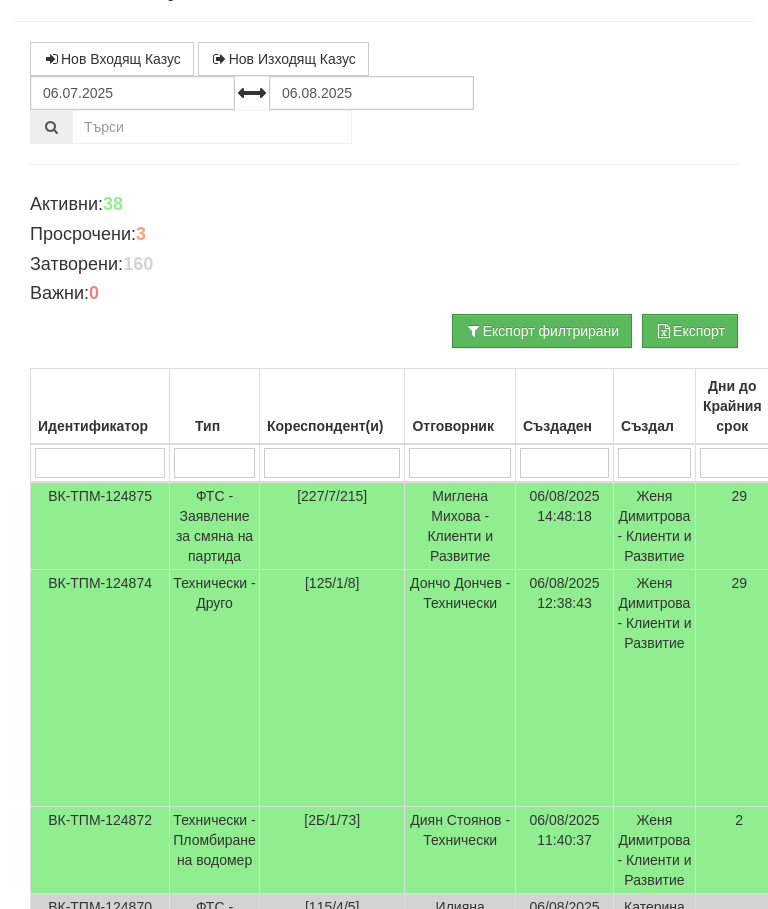 type on "1" 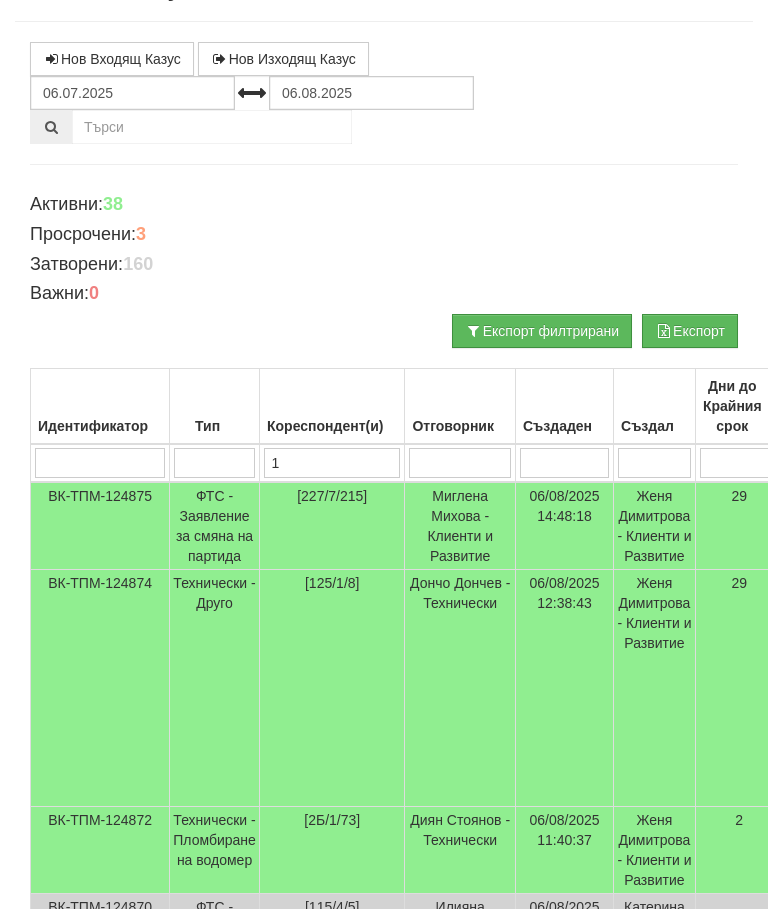type on "1" 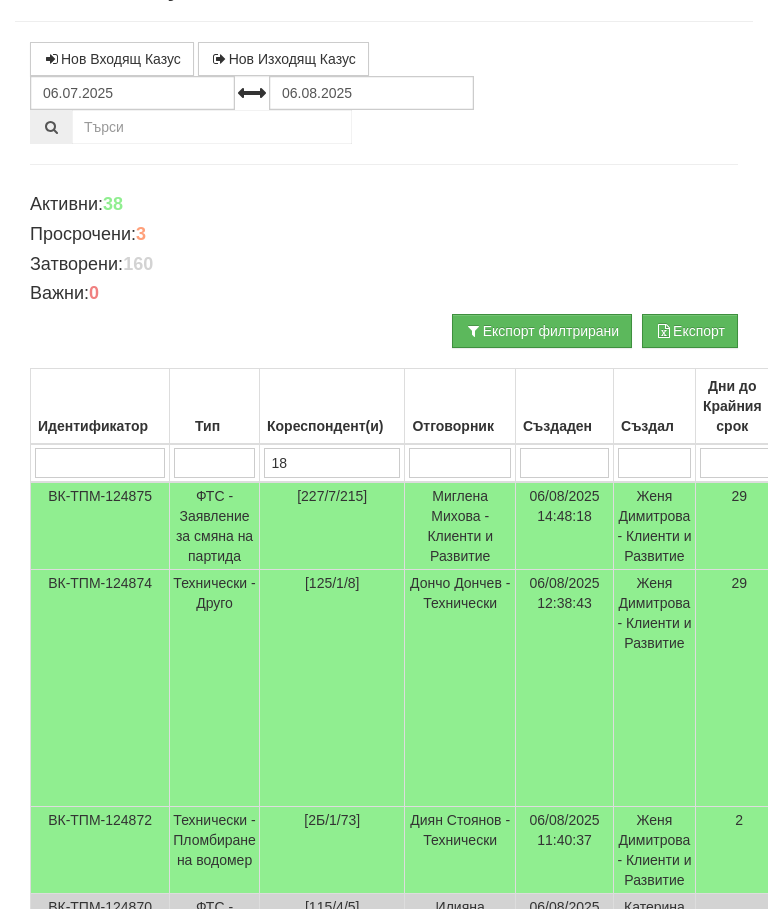 type on "187" 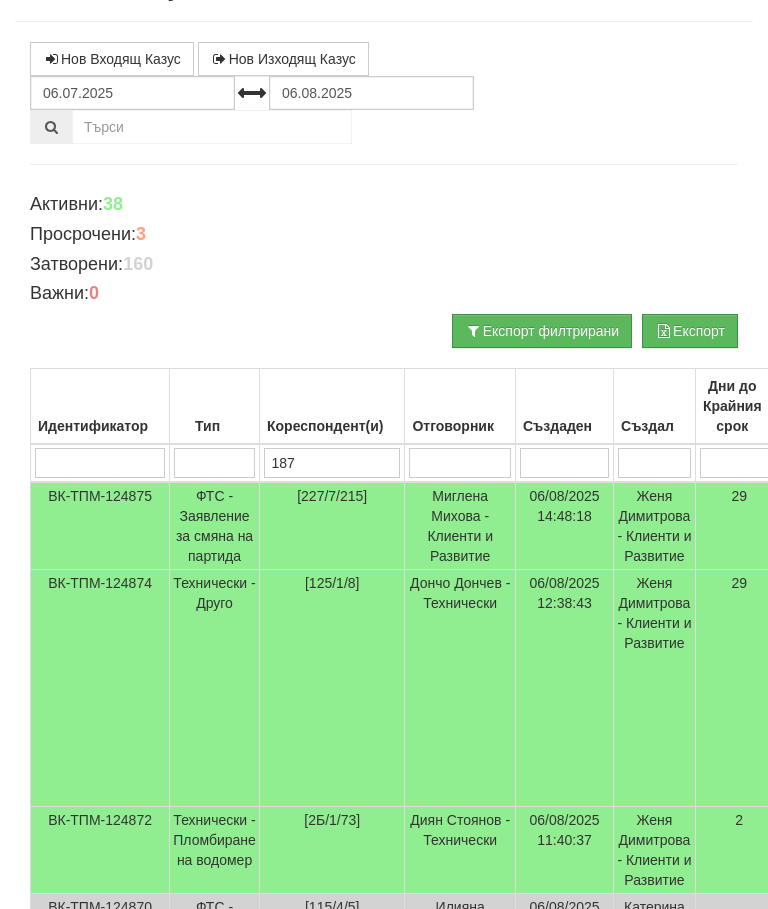 type on "187" 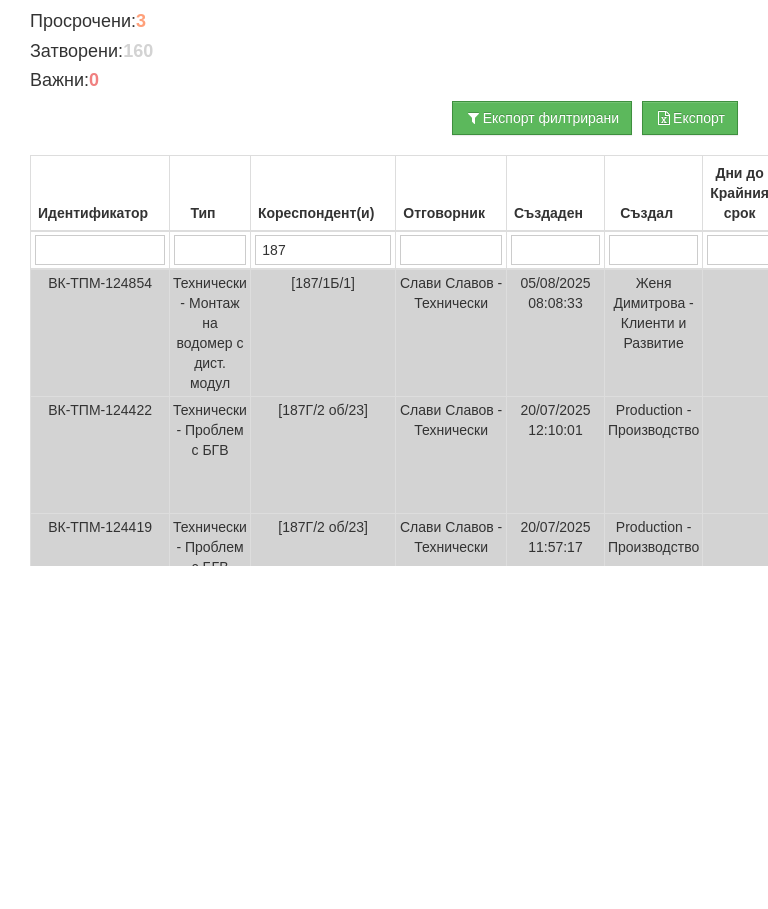 scroll, scrollTop: 0, scrollLeft: 0, axis: both 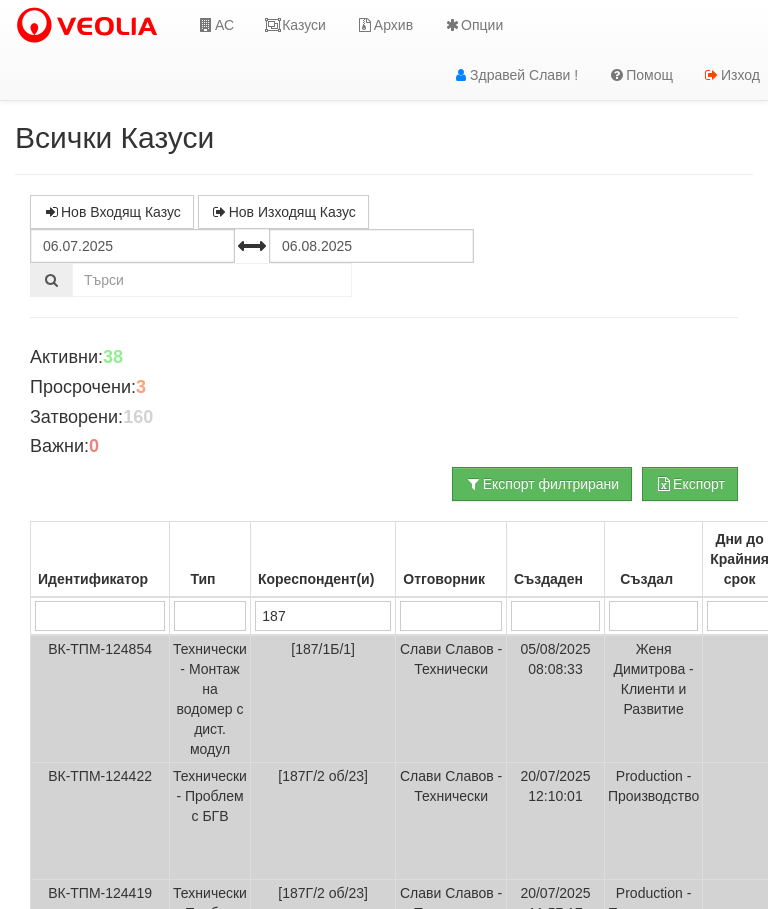 type on "187" 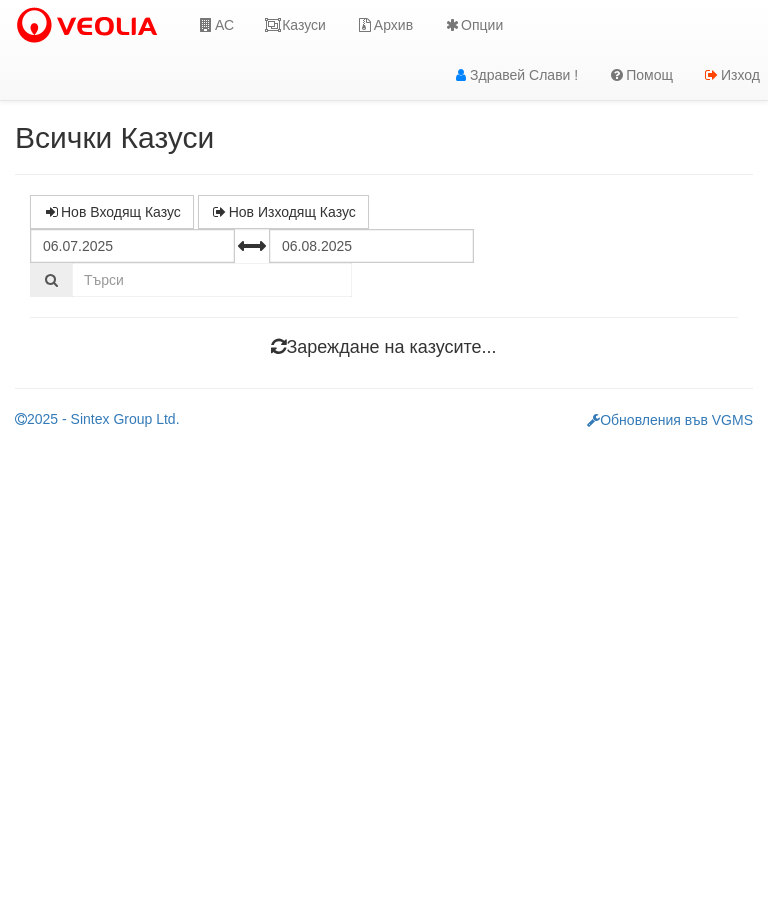 scroll, scrollTop: 0, scrollLeft: 0, axis: both 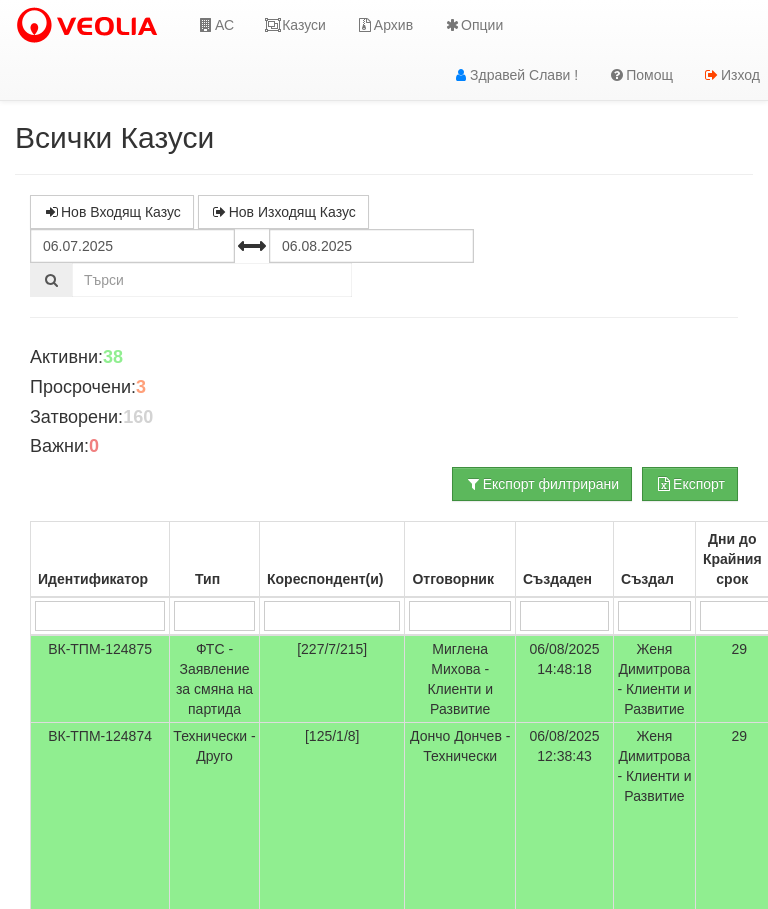 click on "Казуси" at bounding box center (295, 25) 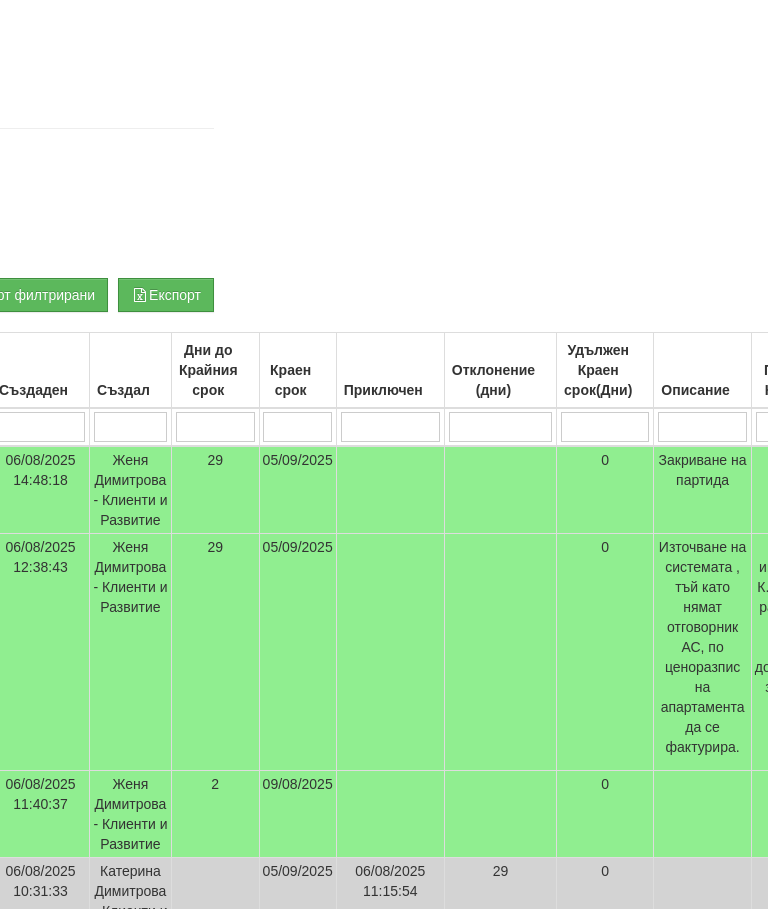 scroll, scrollTop: 189, scrollLeft: 0, axis: vertical 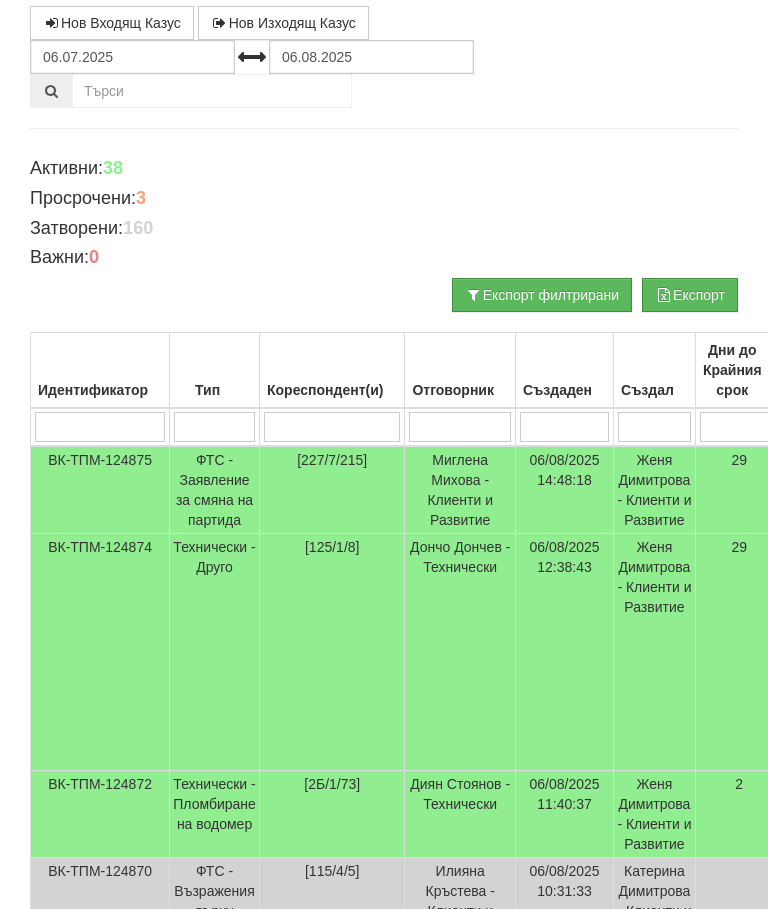 click on "Технически - Друго" at bounding box center [215, 652] 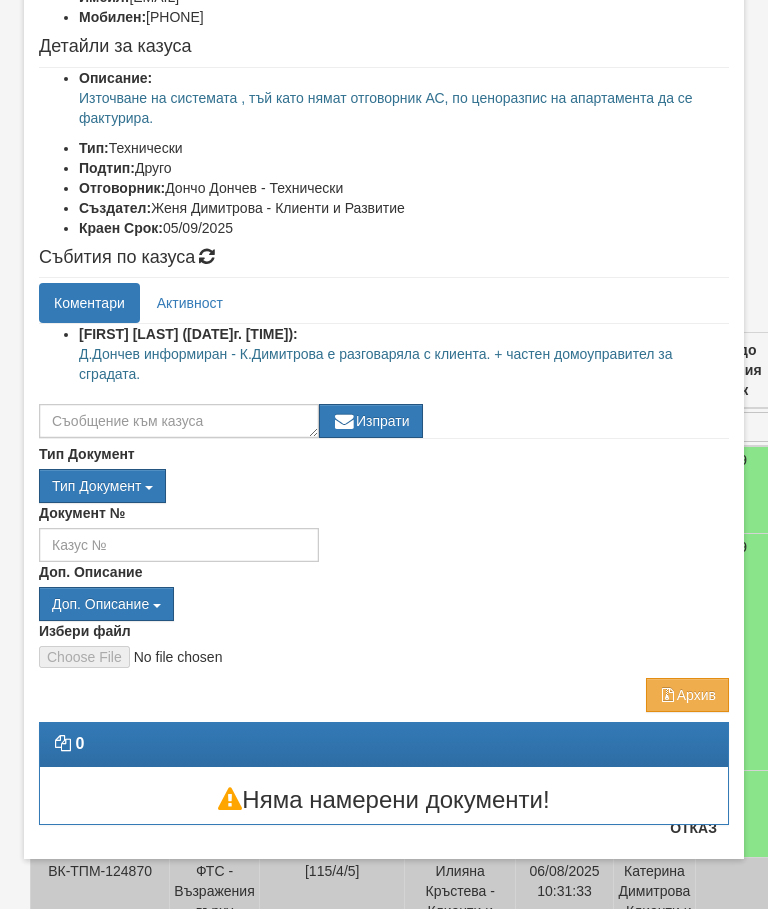 scroll, scrollTop: 221, scrollLeft: 0, axis: vertical 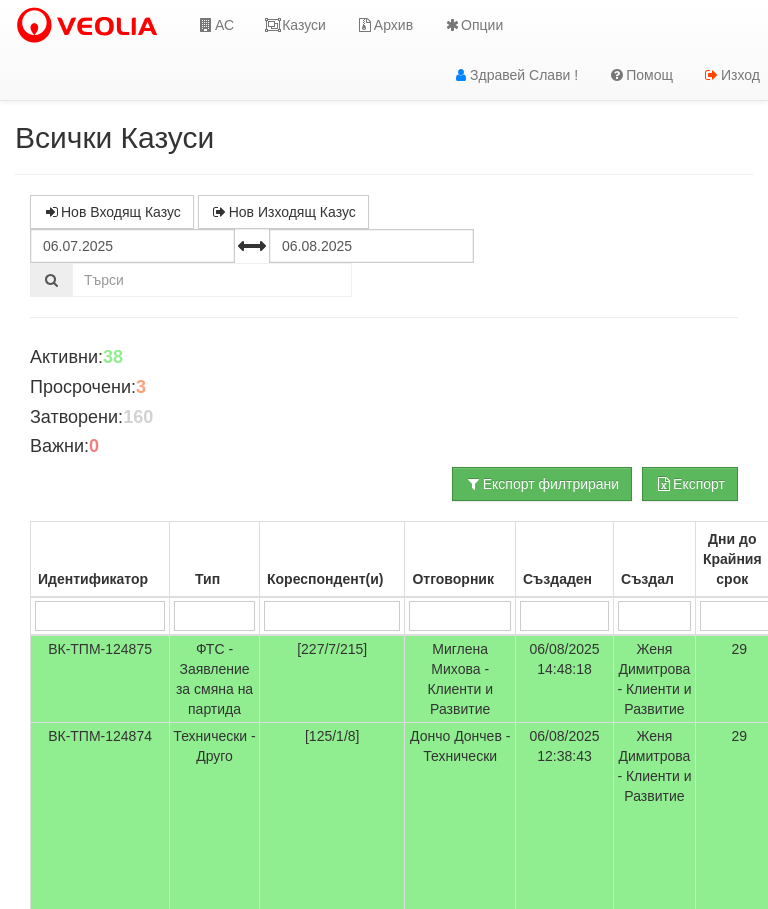 click on "Казуси" at bounding box center (295, 25) 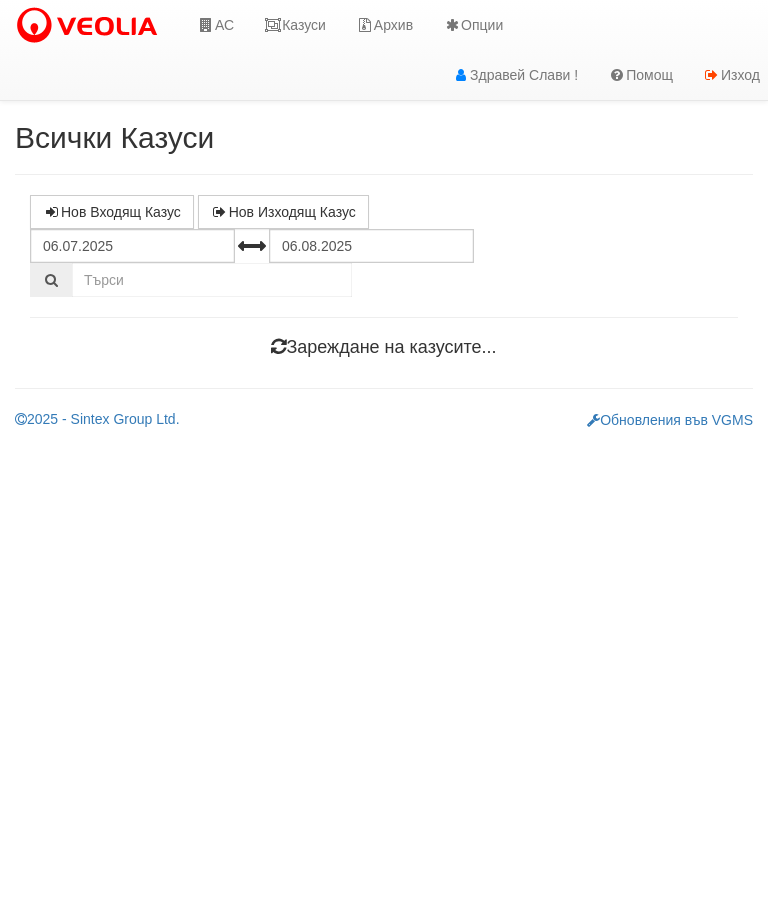 scroll, scrollTop: 0, scrollLeft: 0, axis: both 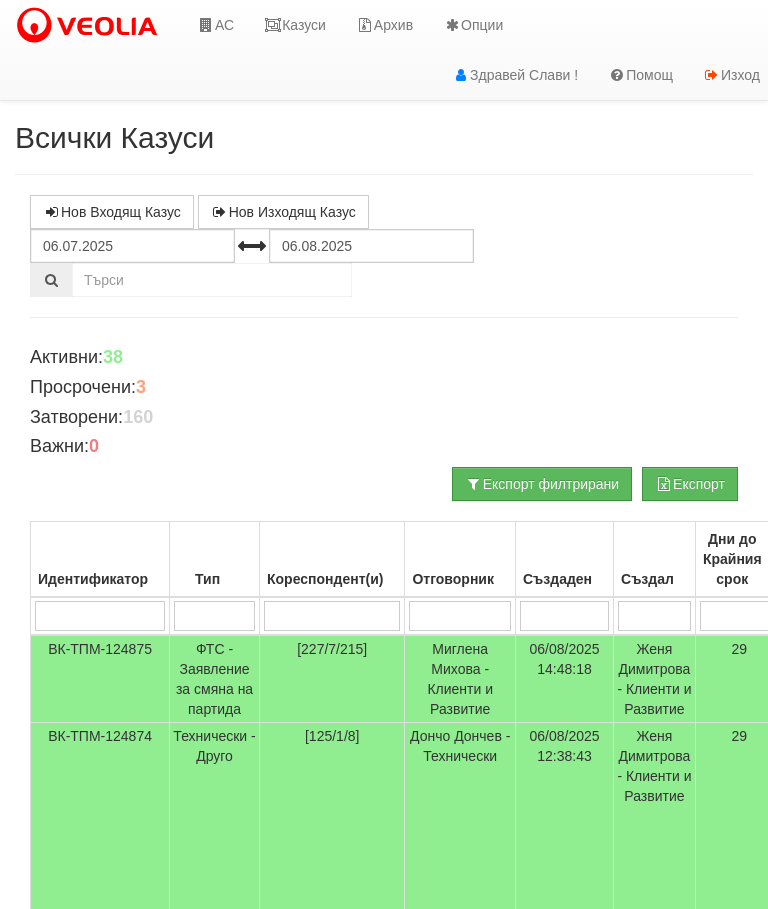 click on "АС" at bounding box center (215, 25) 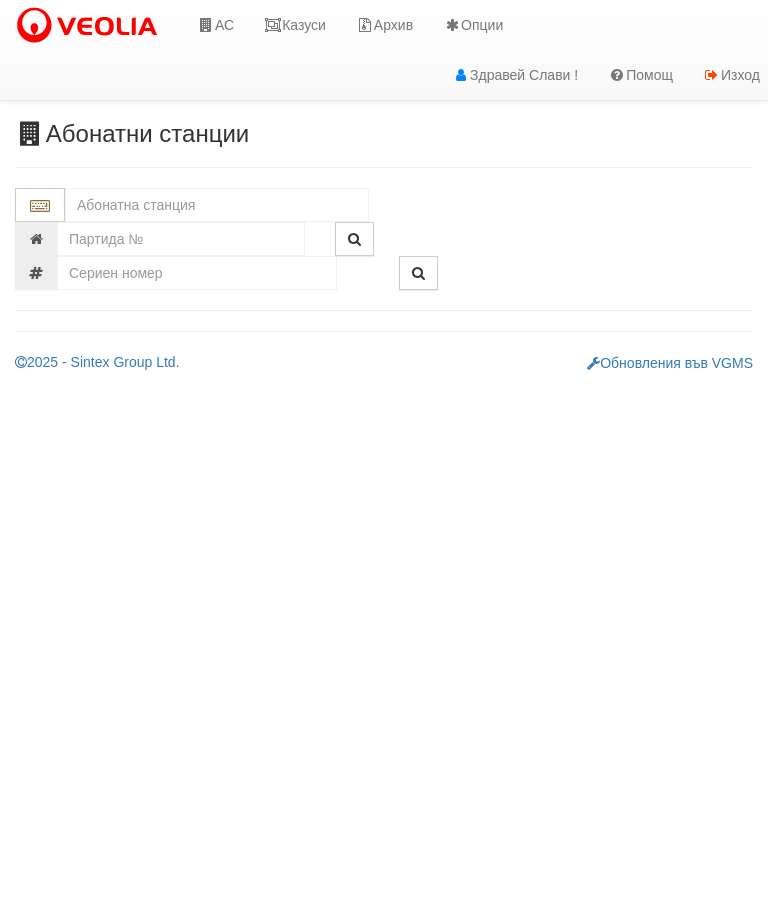 scroll, scrollTop: 0, scrollLeft: 0, axis: both 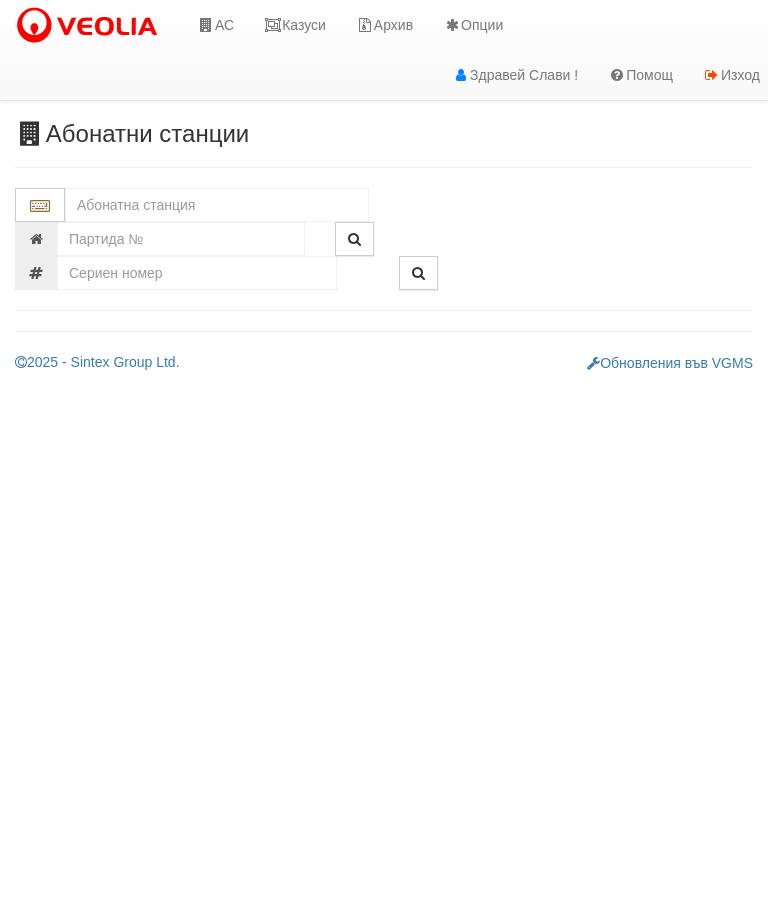 click at bounding box center (217, 205) 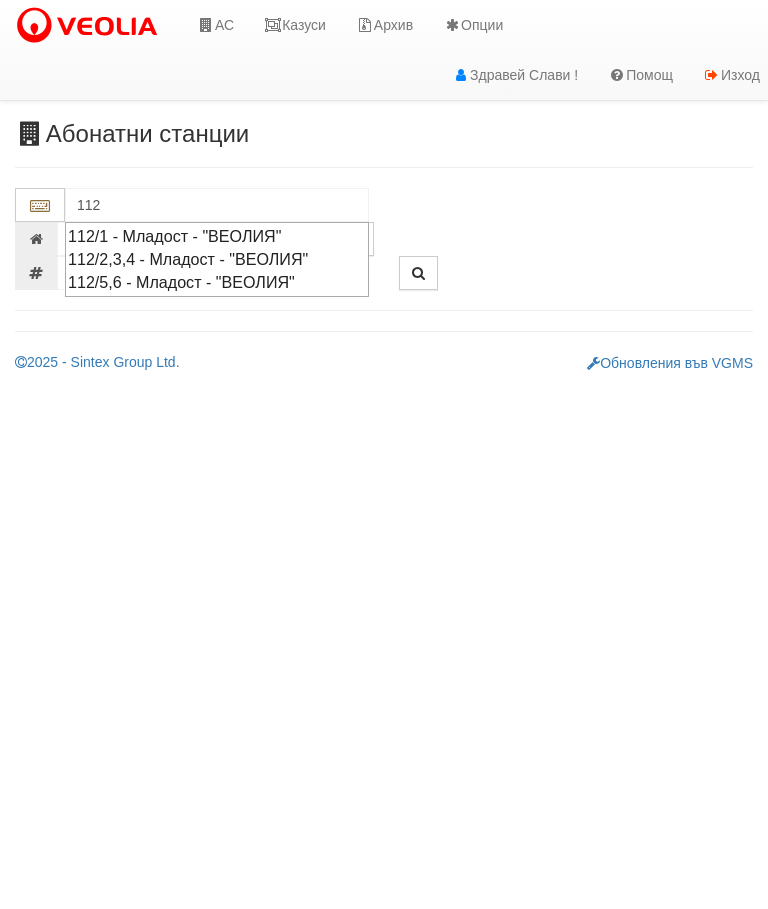 click on "112/2,3,4 - Младост - "ВЕОЛИЯ"" at bounding box center [217, 259] 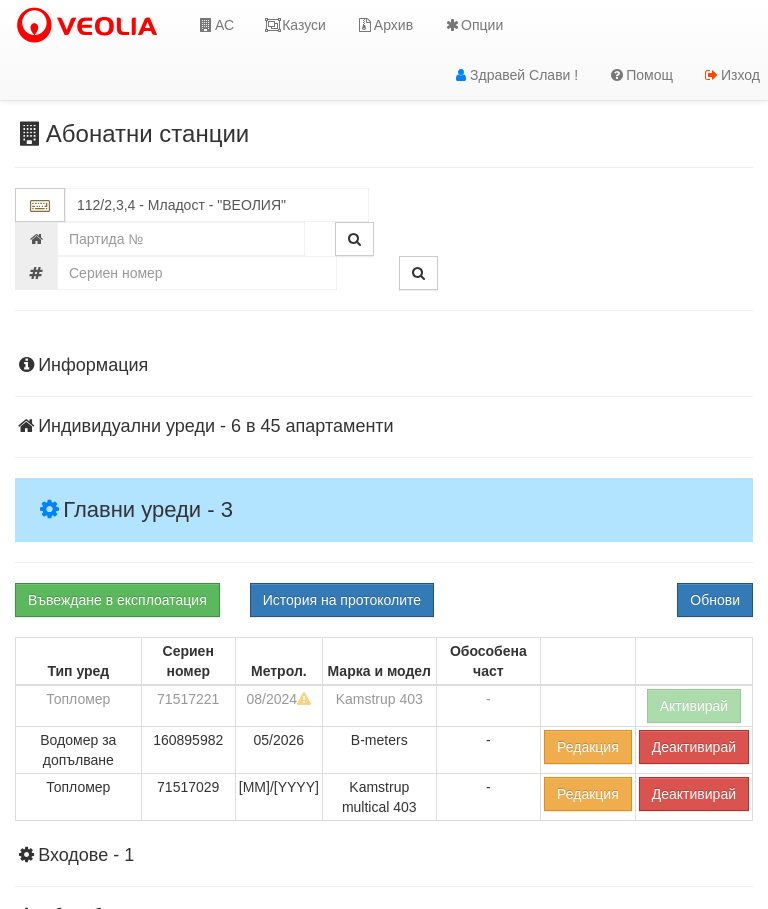 click on "Главни уреди - 3" at bounding box center [384, 510] 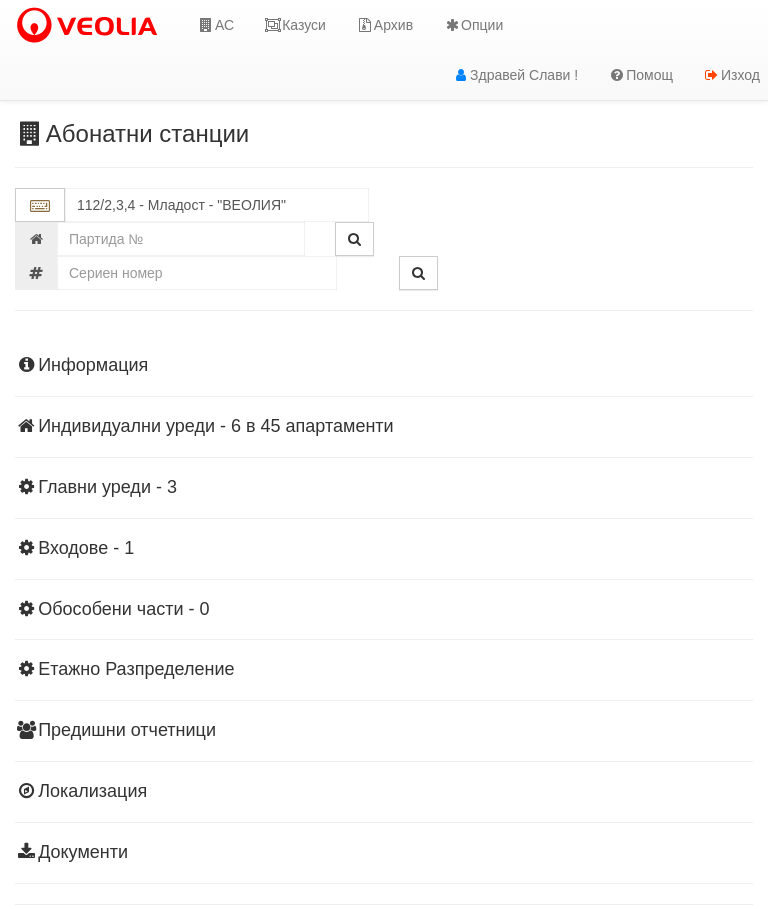 click on "Казуси" at bounding box center (295, 25) 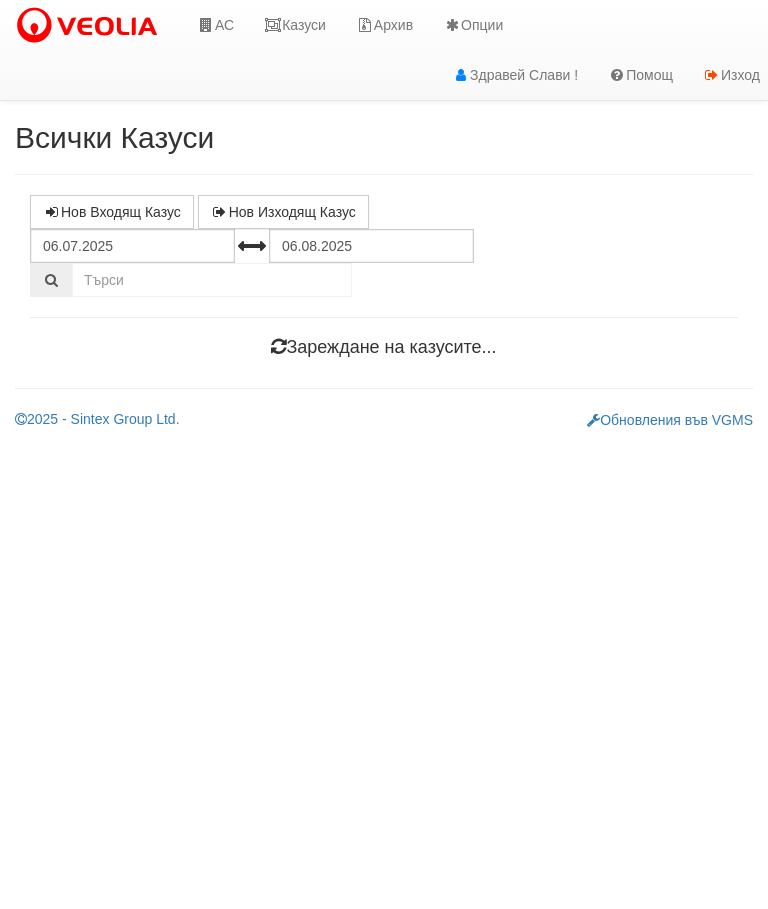 scroll, scrollTop: 0, scrollLeft: 0, axis: both 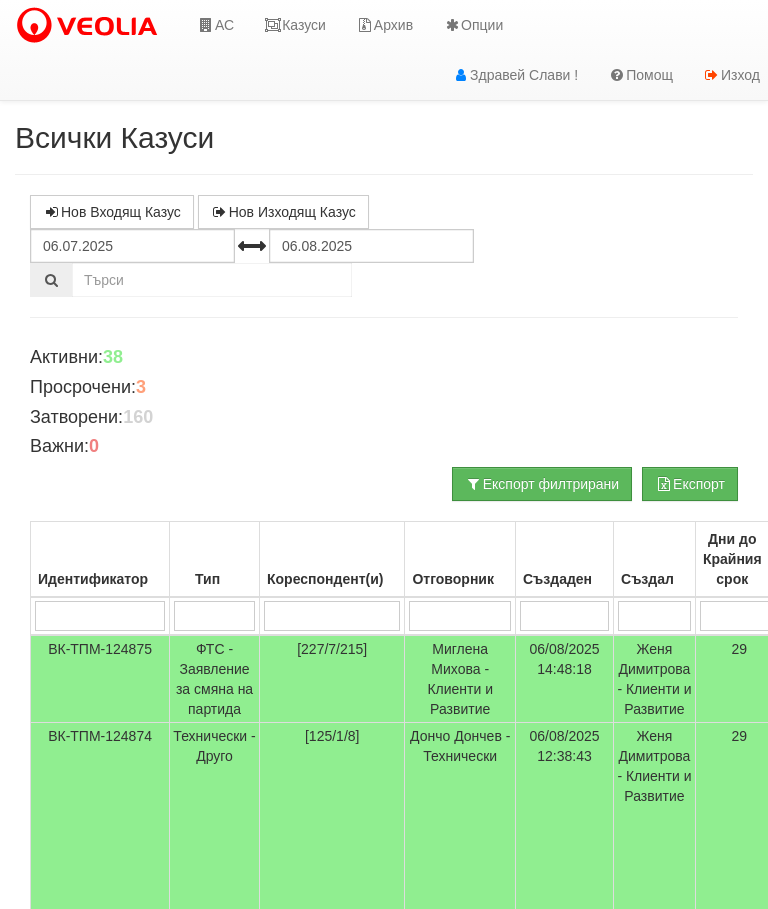 click on "Казуси" at bounding box center [295, 25] 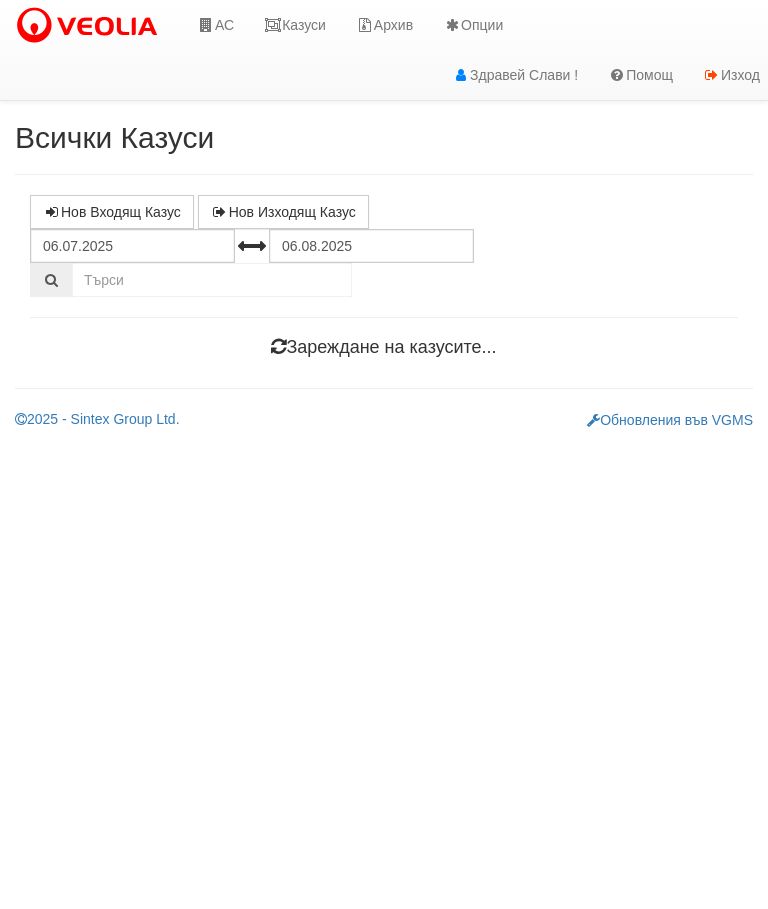 scroll, scrollTop: 0, scrollLeft: 0, axis: both 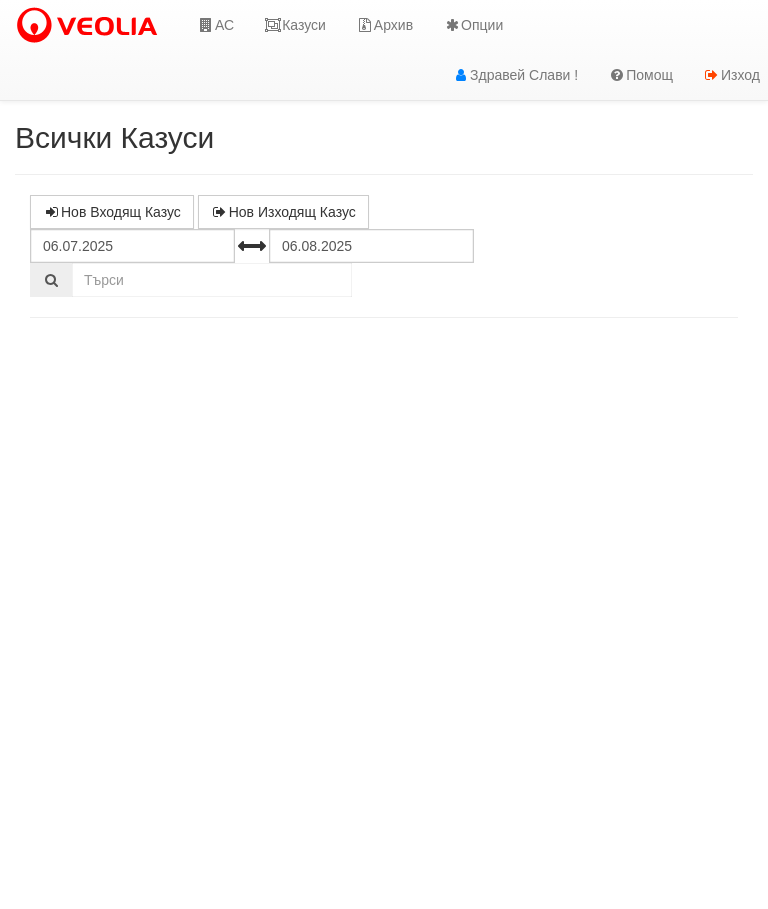 select on "10" 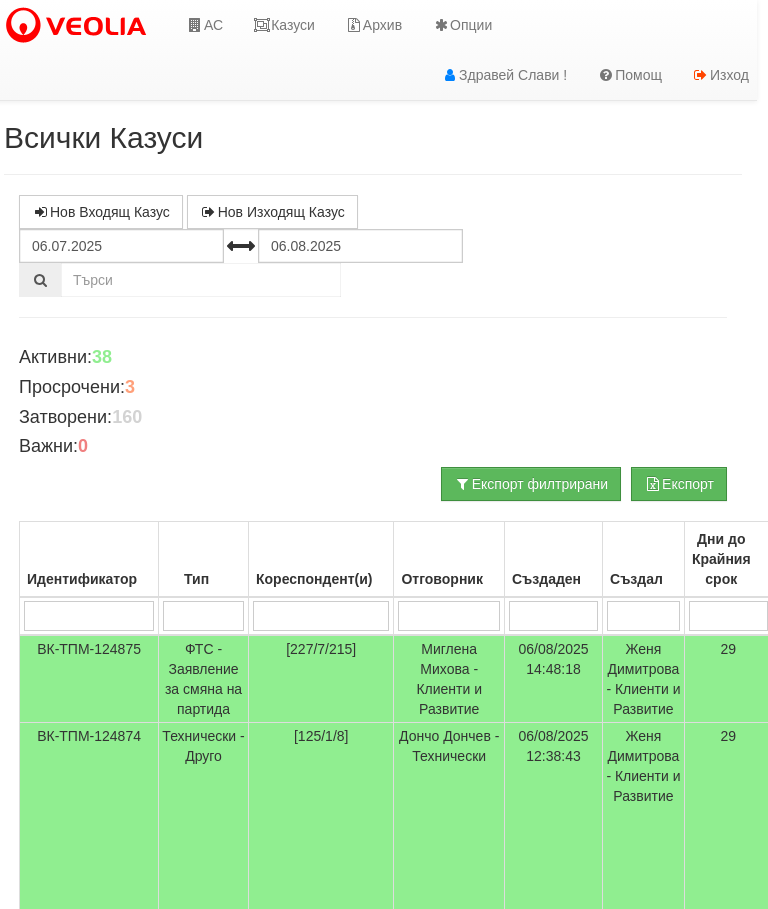 scroll, scrollTop: 0, scrollLeft: 0, axis: both 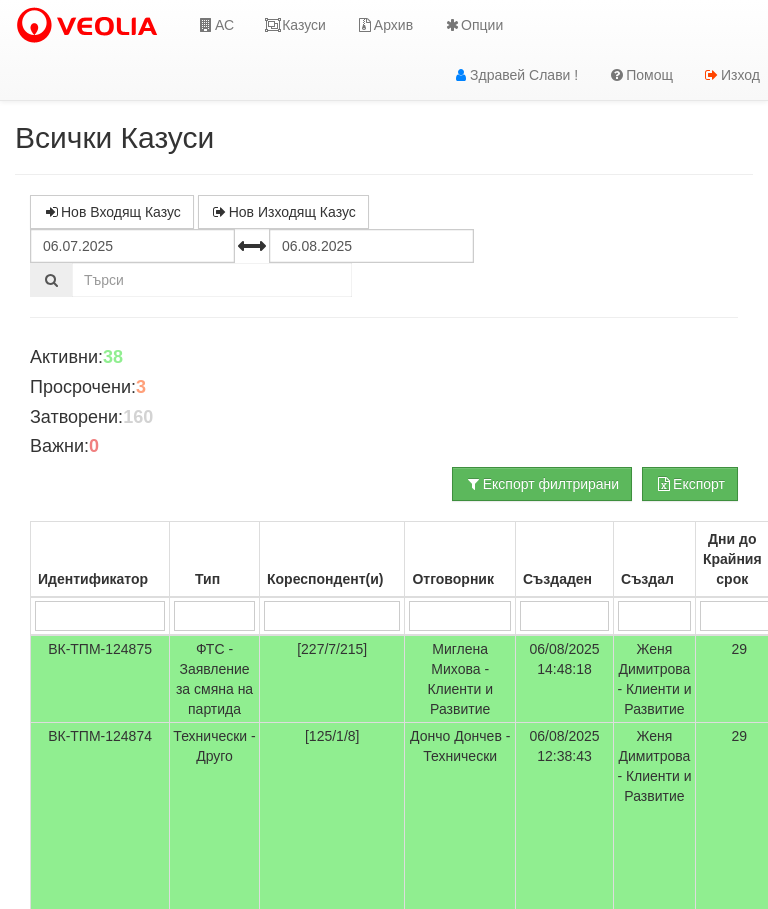 click on "Казуси" at bounding box center (295, 25) 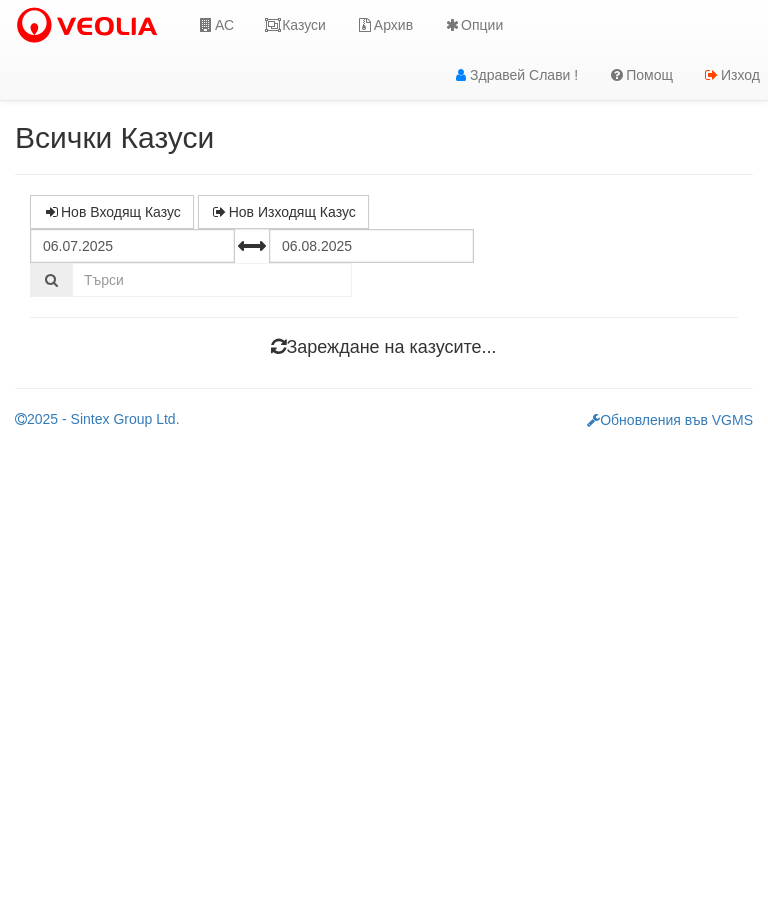 scroll, scrollTop: 0, scrollLeft: 0, axis: both 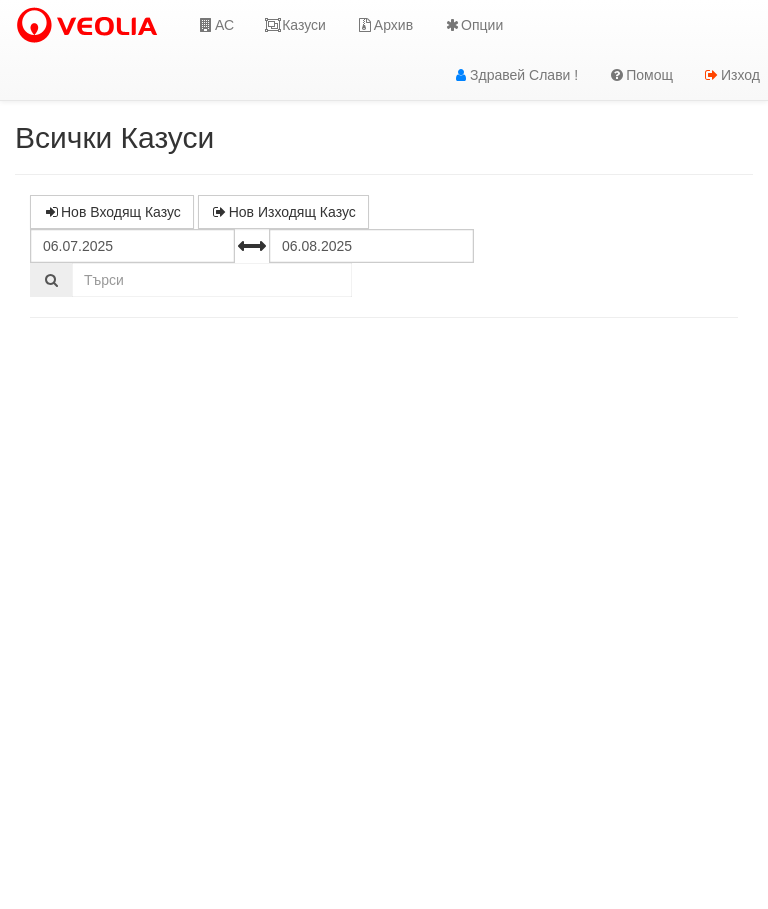 select on "10" 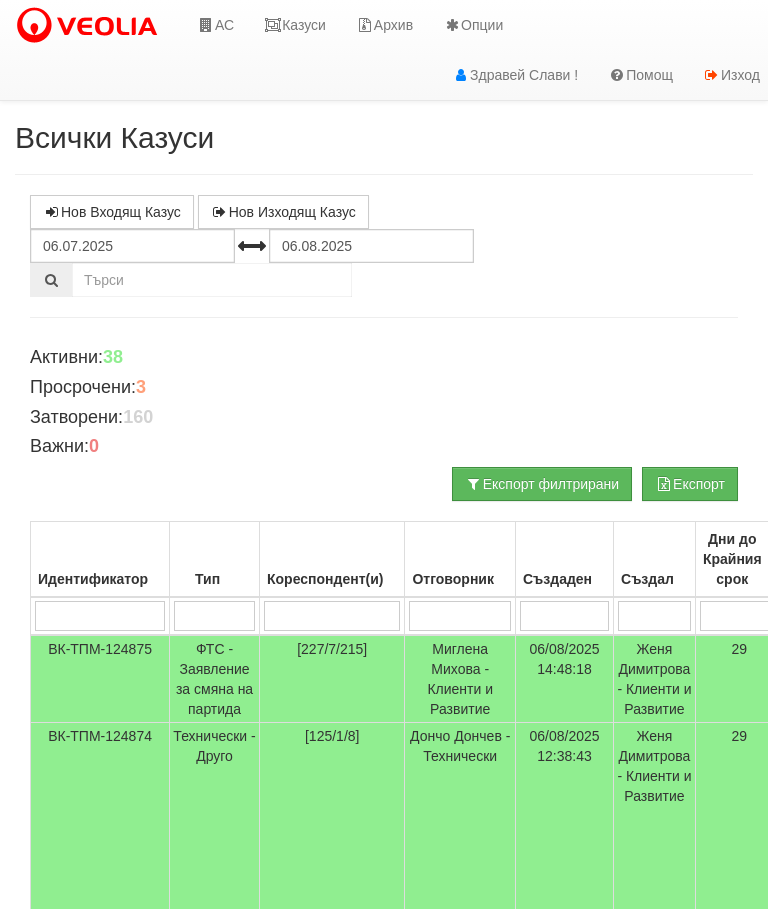 click on "Казуси" at bounding box center [295, 25] 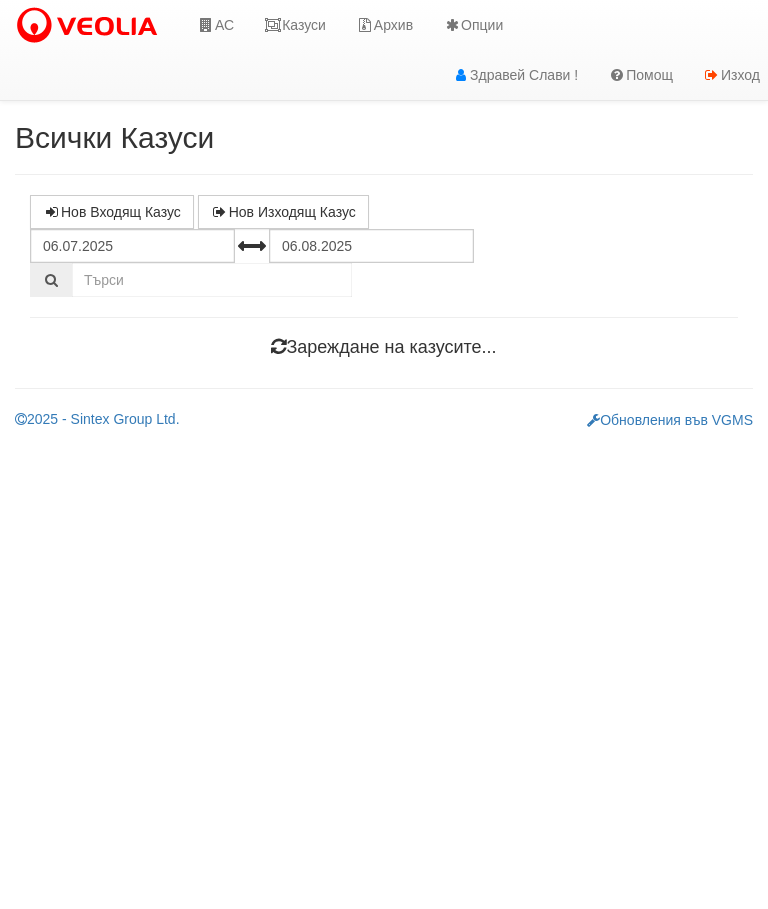 scroll, scrollTop: 0, scrollLeft: 0, axis: both 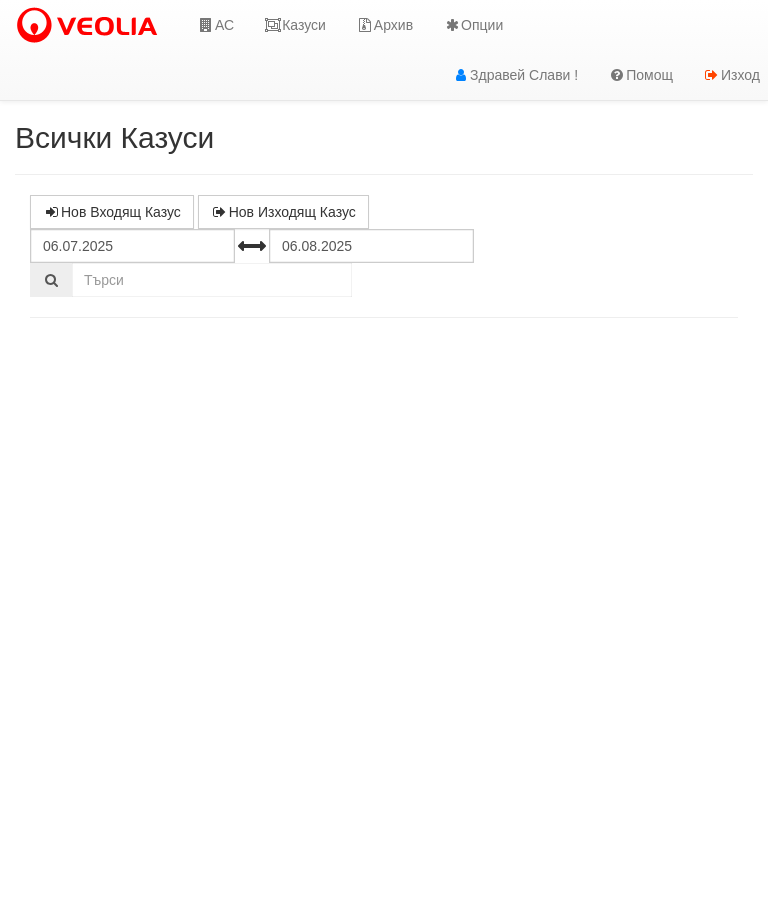 select on "10" 